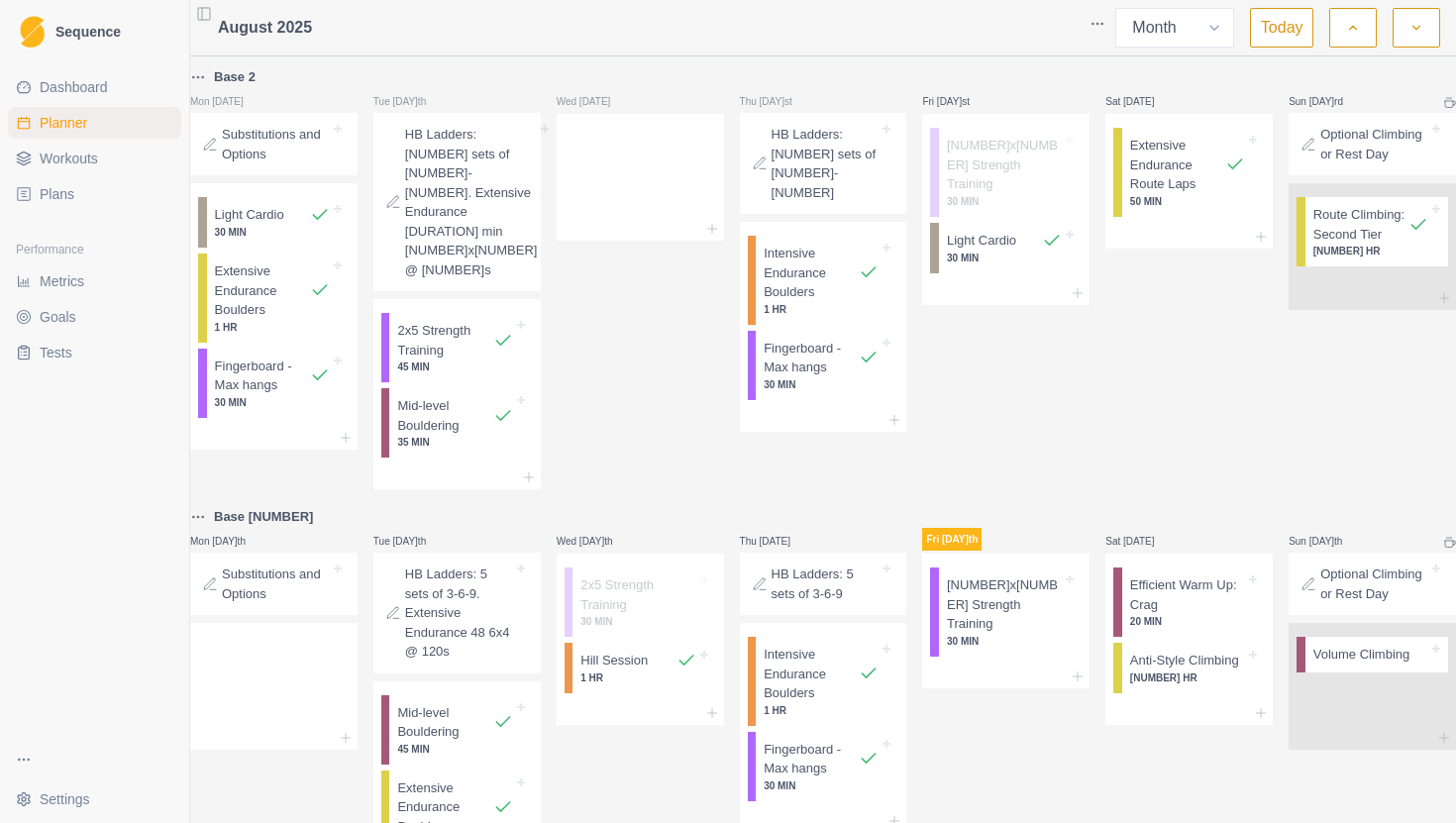 select on "month" 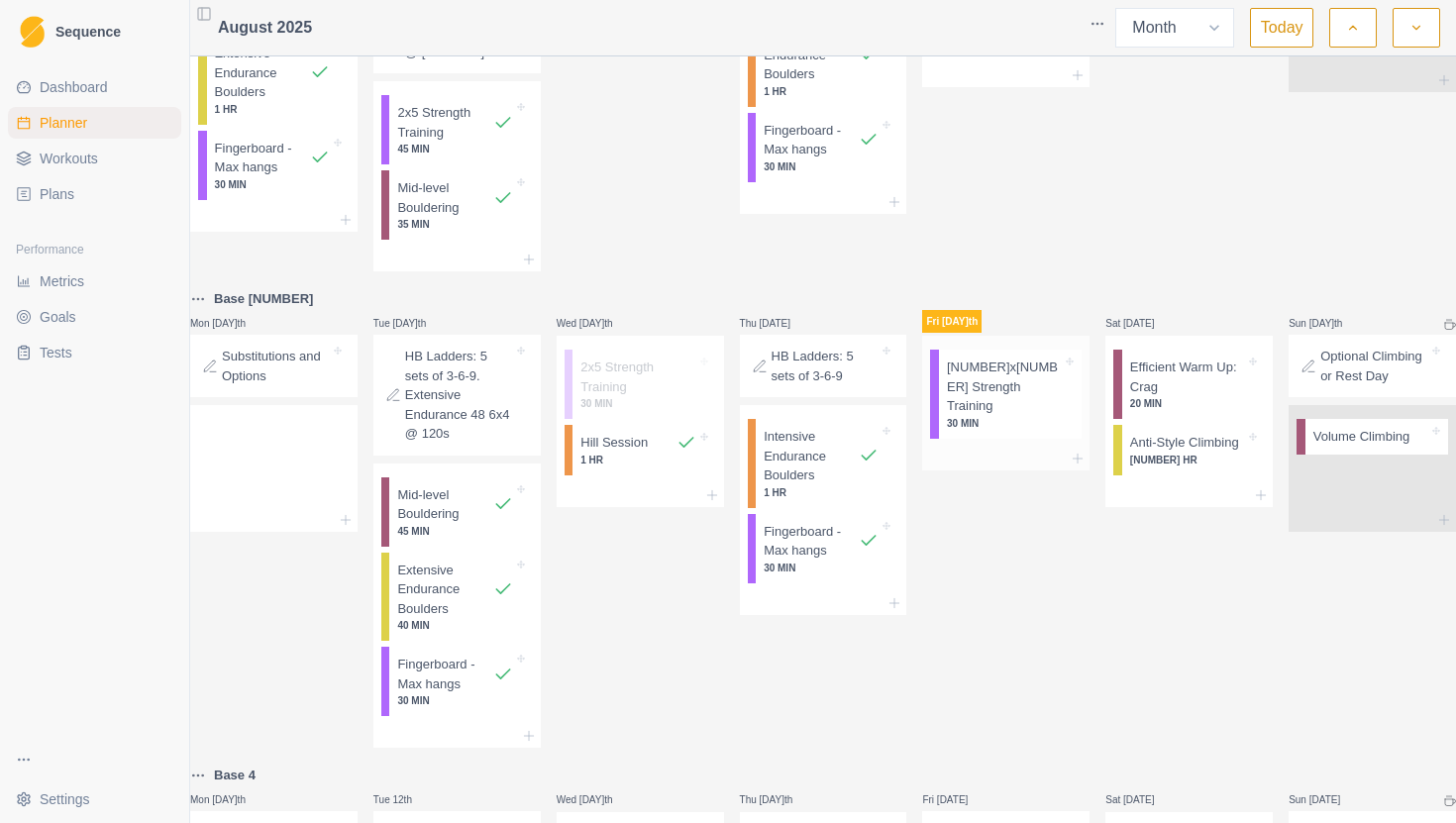 click on "[NUMBER]x[NUMBER] Strength Training" at bounding box center [1004, 386] 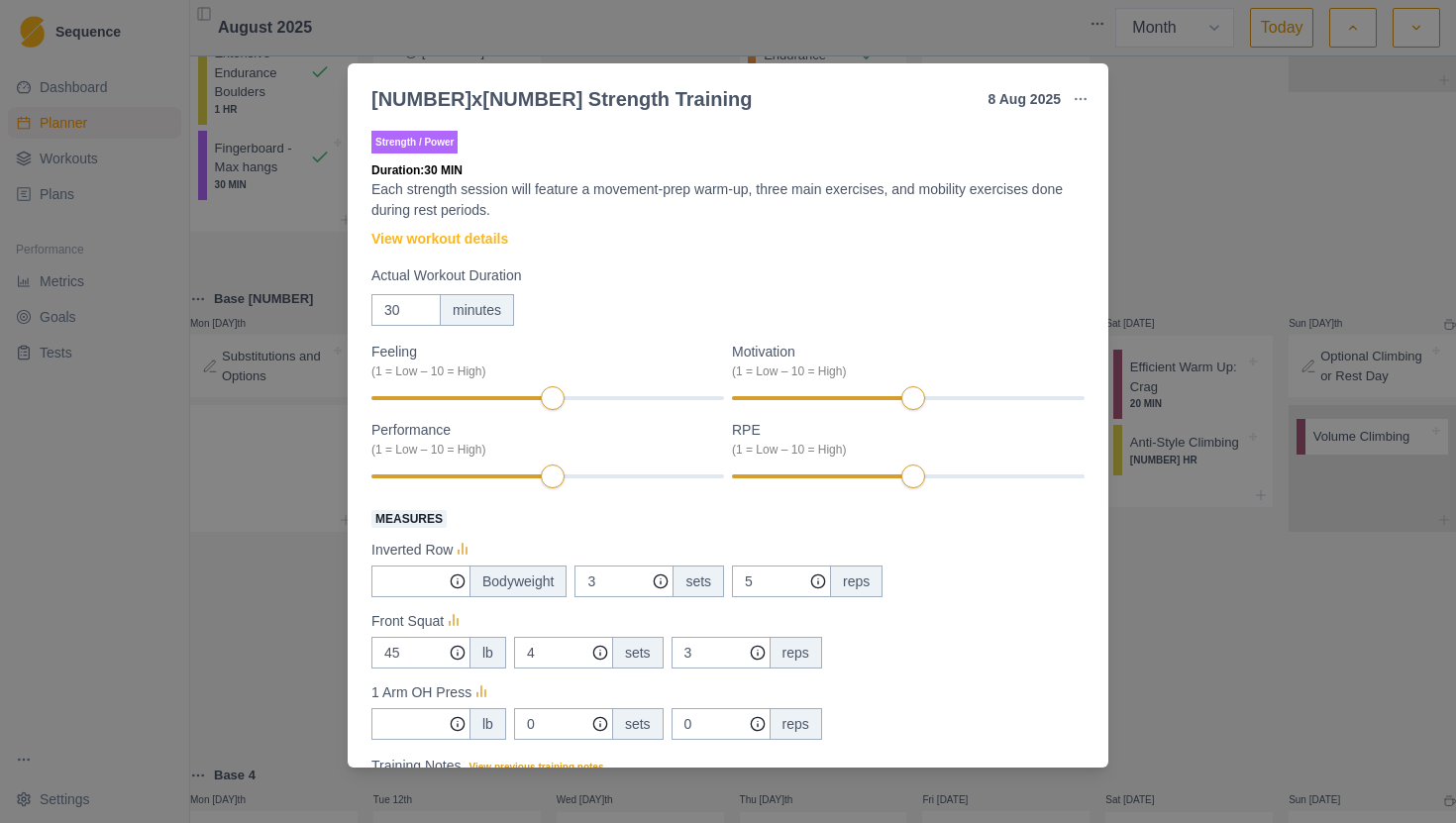 click on "[NUMBER]x[NUMBER] Strength Training [DAY] [MONTH] [YEAR] Link To Goal View Workout Metrics Edit Original Workout Reschedule Workout Remove From Schedule Strength / Power Duration: [DURATION] MIN Each strength session will feature a movement-prep warm-up, three main exercises, and mobility exercises done during rest periods. View workout details Actual Workout Duration [DURATION] minutes Feeling ([NUMBER] = Low – [NUMBER] = High) Motivation ([NUMBER] = Low – [NUMBER] = High) Performance ([NUMBER] = Low – [NUMBER] = High) RPE ([NUMBER] = Low – [NUMBER] = High) Measures Inverted Row Bodyweight [NUMBER] sets [NUMBER] reps Front Squat [NUMBER] lb [NUMBER] sets [NUMBER] reps 1 Arm OH Press lb [NUMBER] sets [NUMBER] reps Training Notes View previous training notes Mark as Incomplete Complete Workout" at bounding box center (728, 411) 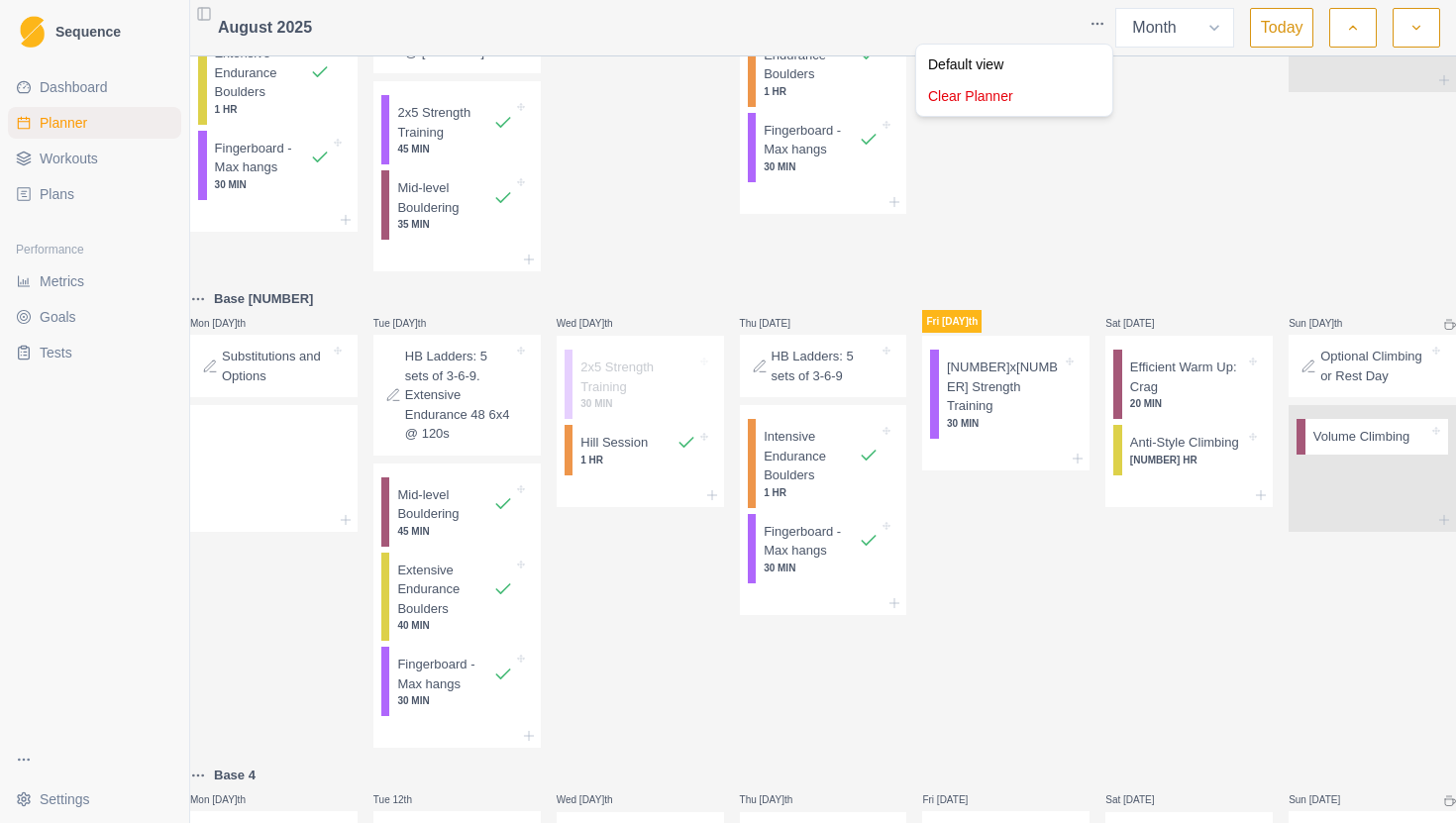 click on "August 2025 Week Month Today Base 2 Mon 28th Substitutions and Options Light Cardio 30 MIN Extensive Endurance Boulders 1 HR Fingerboard - Max hangs 30 MIN Tue 29th HB Ladders: 4 sets of 3-6-9. Extensive Endurance 48x120s 2x5 Strength Training 45 MIN Mid-level Bouldering 35 MIN Wed 30th Thu 31st HB Ladders: 4 sets of 3-6-9 Intensive Endurance Boulders 1 HR Fingerboard - Max hangs 30 MIN Fri 1st 5x2 Strength Training 30 MIN Light Cardio 30 MIN Sat 2nd Extensive Endurance Route Laps 50 MIN Sun 3rd Optional Climbing or Rest Day Route Climbing: Second Tier 3 HR Base 3 Mon 4th Substitutions and Options Tue 5th HB Ladders: 5 sets of 3-6-9. Extensive Endurance 48 6x4 @ 120s Mid-level Bouldering 45 MIN Extensive Endurance Boulders 40 MIN Fingerboard - Max hangs 30 MIN Wed 6th 2x5 Strength Training 30 MIN Hill Session 1 HR Thu 7th HB Ladders: 5 sets of 3-6-9 Intensive Endurance Boulders 1 HR" at bounding box center (728, 411) 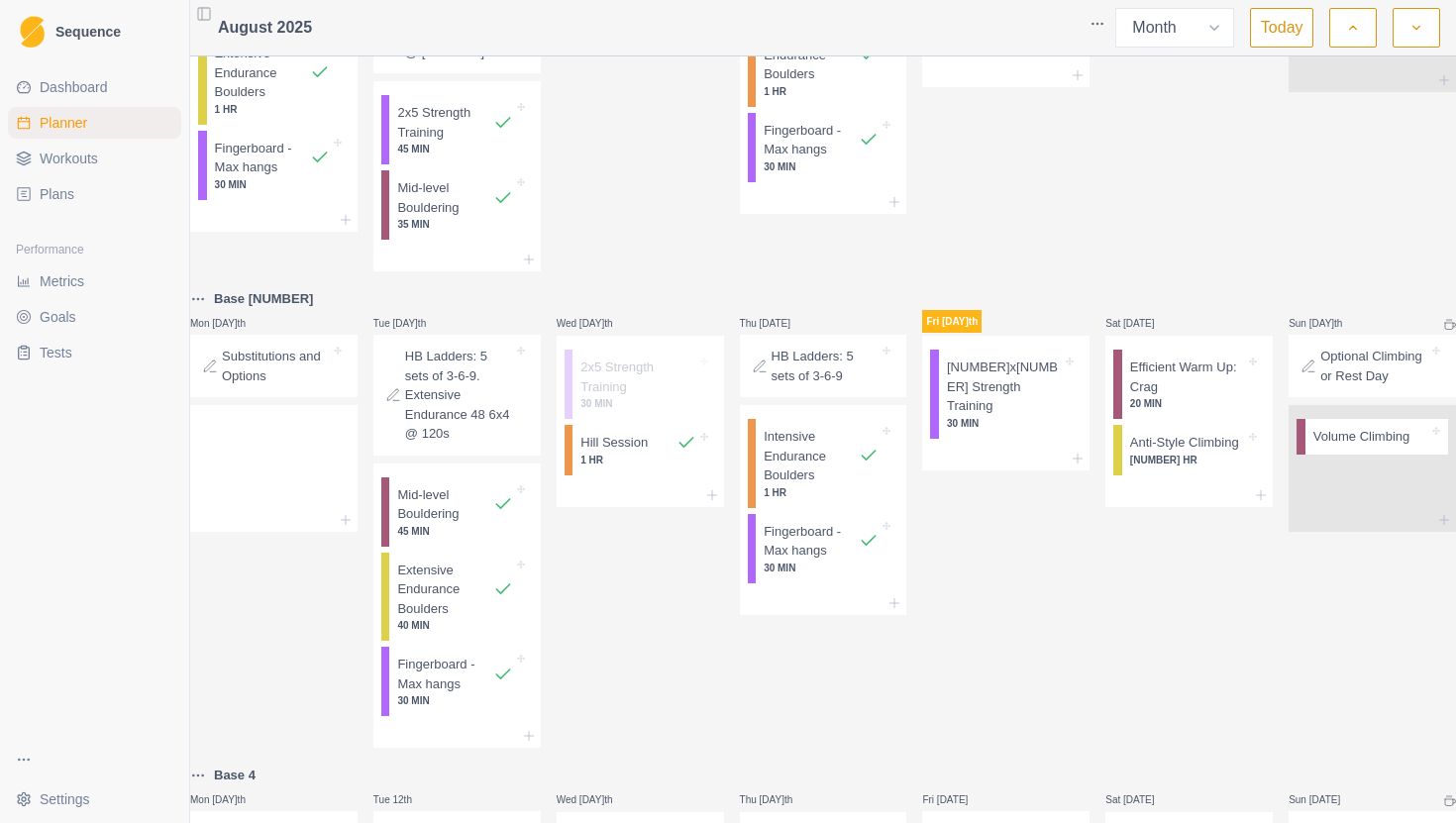 click on "August 2025 Week Month Today Base 2 Mon 28th Substitutions and Options Light Cardio 30 MIN Extensive Endurance Boulders 1 HR Fingerboard - Max hangs 30 MIN Tue 29th HB Ladders: 4 sets of 3-6-9. Extensive Endurance 48x120s 2x5 Strength Training 45 MIN Mid-level Bouldering 35 MIN Wed 30th Thu 31st HB Ladders: 4 sets of 3-6-9 Intensive Endurance Boulders 1 HR Fingerboard - Max hangs 30 MIN Fri 1st 5x2 Strength Training 30 MIN Light Cardio 30 MIN Sat 2nd Extensive Endurance Route Laps 50 MIN Sun 3rd Optional Climbing or Rest Day Route Climbing: Second Tier 3 HR Base 3 Mon 4th Substitutions and Options Tue 5th HB Ladders: 5 sets of 3-6-9. Extensive Endurance 48 6x4 @ 120s Mid-level Bouldering 45 MIN Extensive Endurance Boulders 40 MIN Fingerboard - Max hangs 30 MIN Wed 6th 2x5 Strength Training 30 MIN Hill Session 1 HR Thu 7th HB Ladders: 5 sets of 3-6-9 Intensive Endurance Boulders 1 HR" at bounding box center (728, 411) 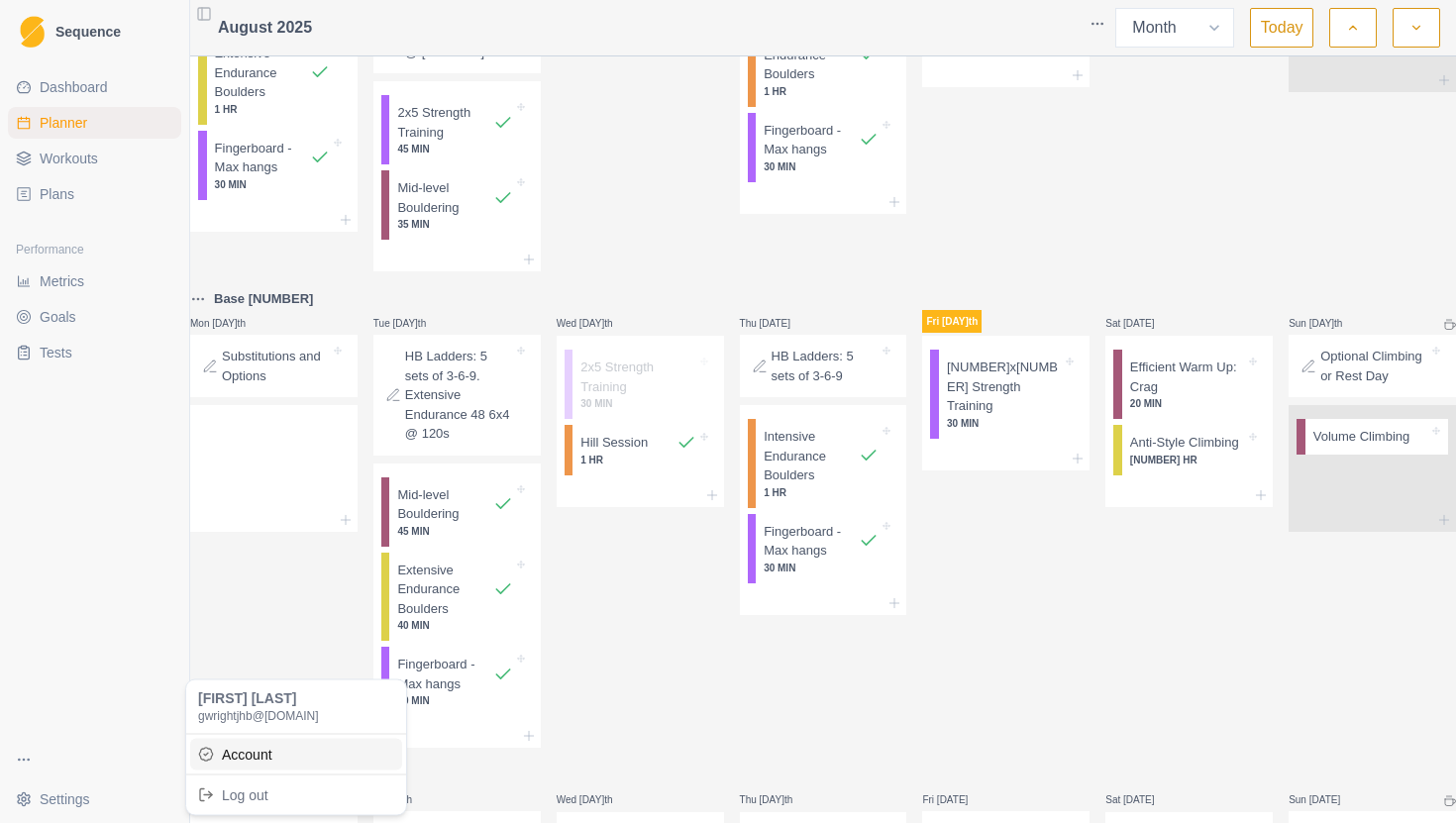 click on "Account" at bounding box center [296, 754] 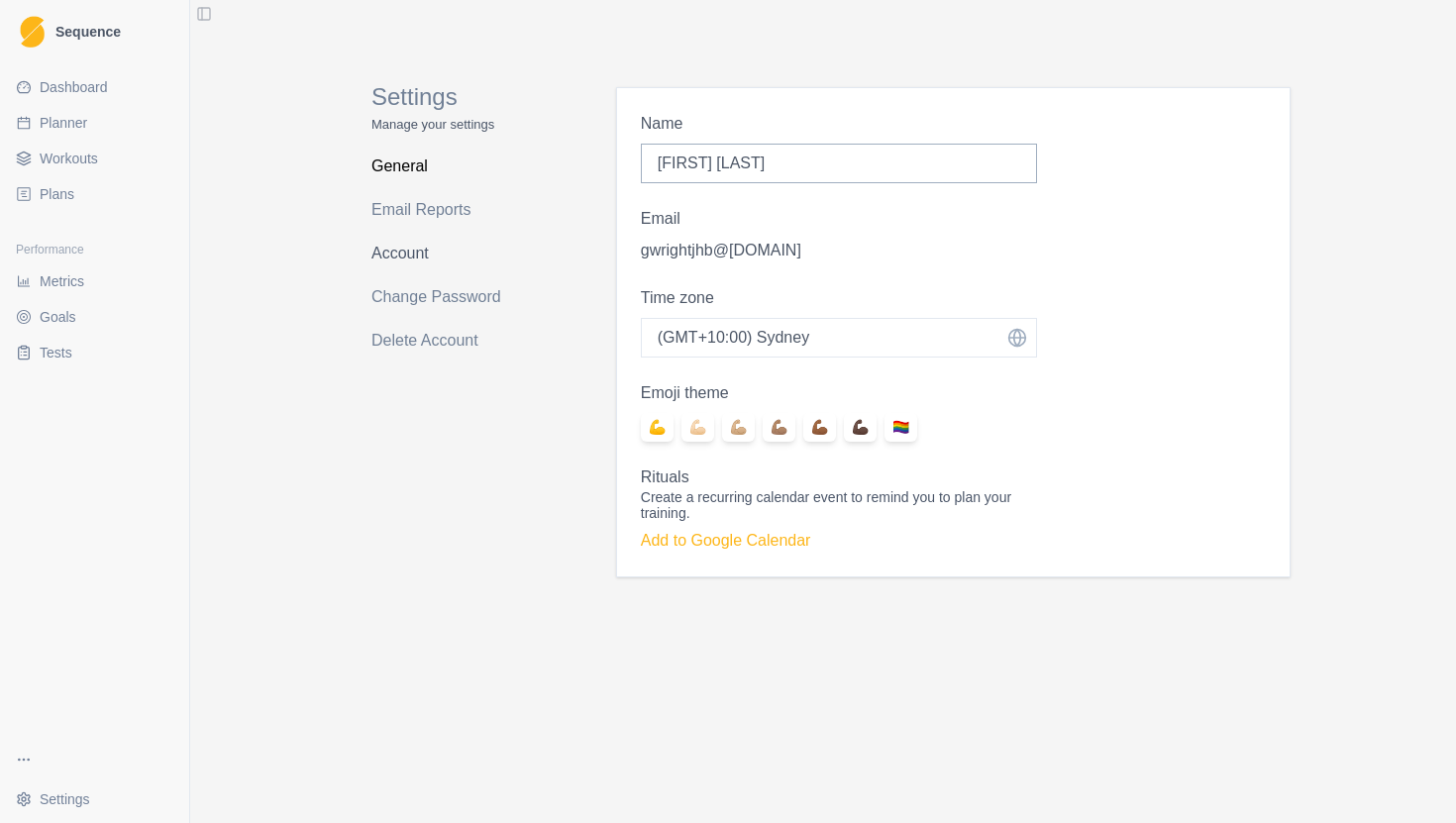 click on "Account" at bounding box center [450, 254] 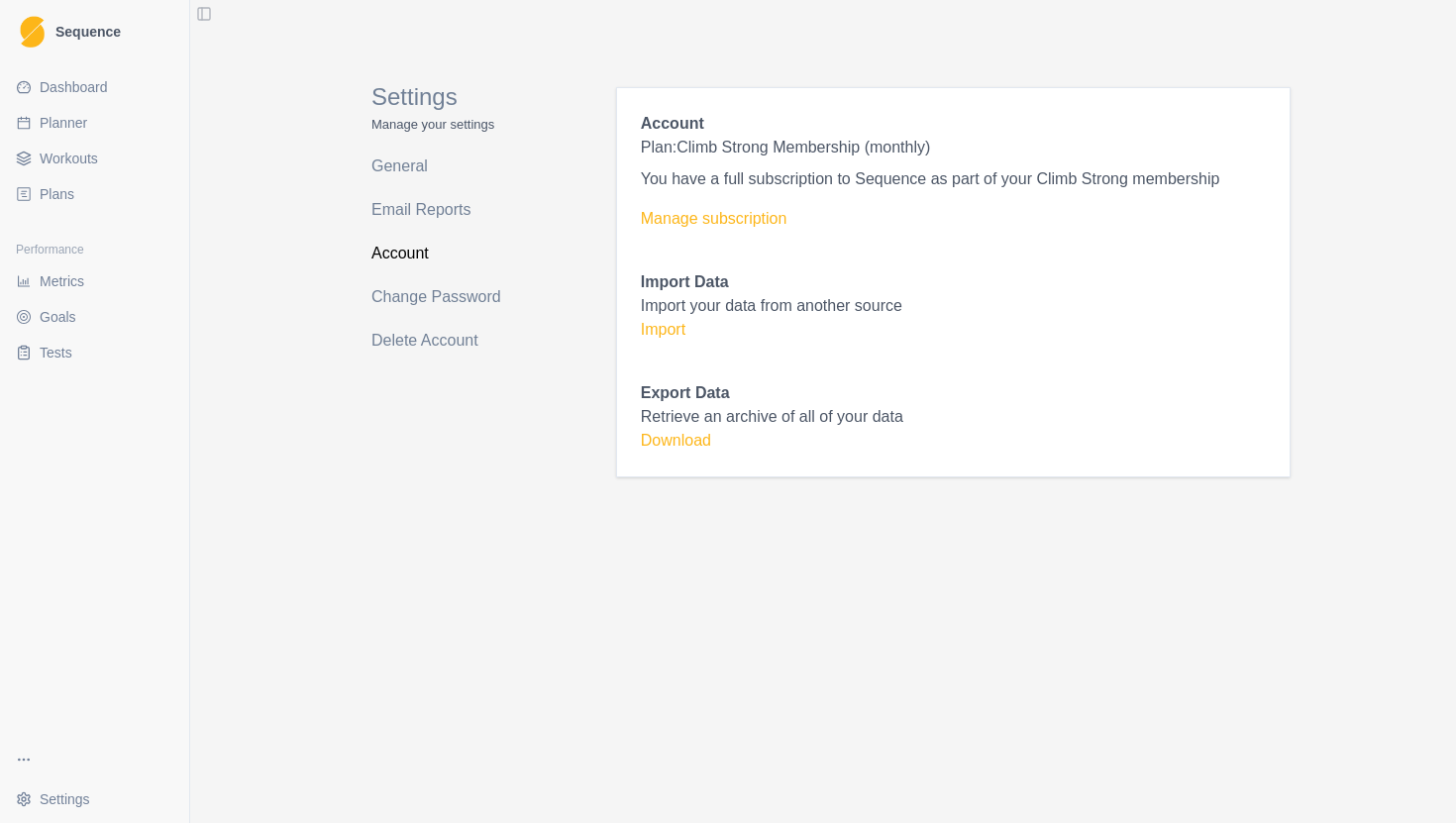 click on "Tests" at bounding box center (55, 353) 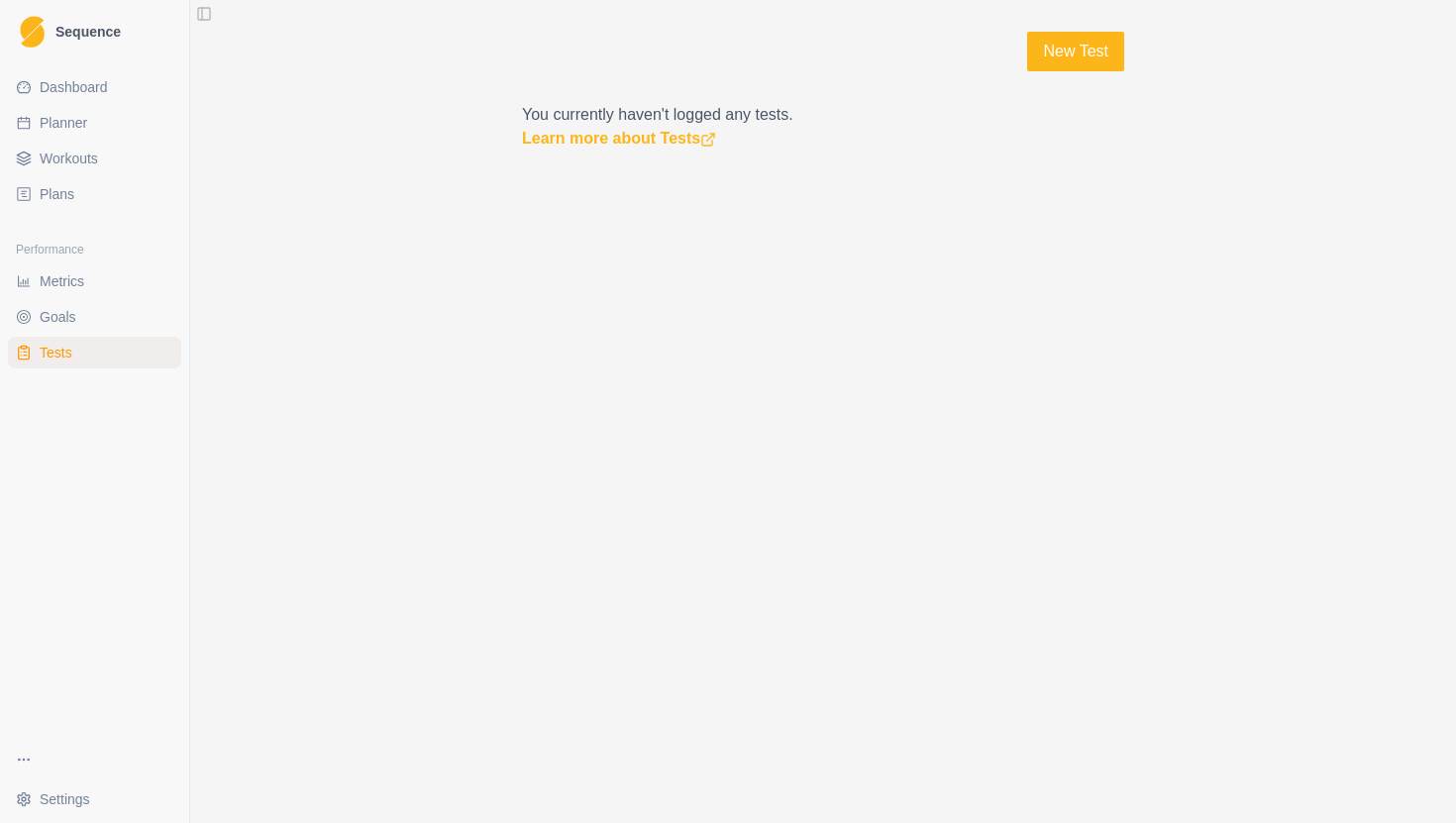 click on "Metrics" at bounding box center (61, 281) 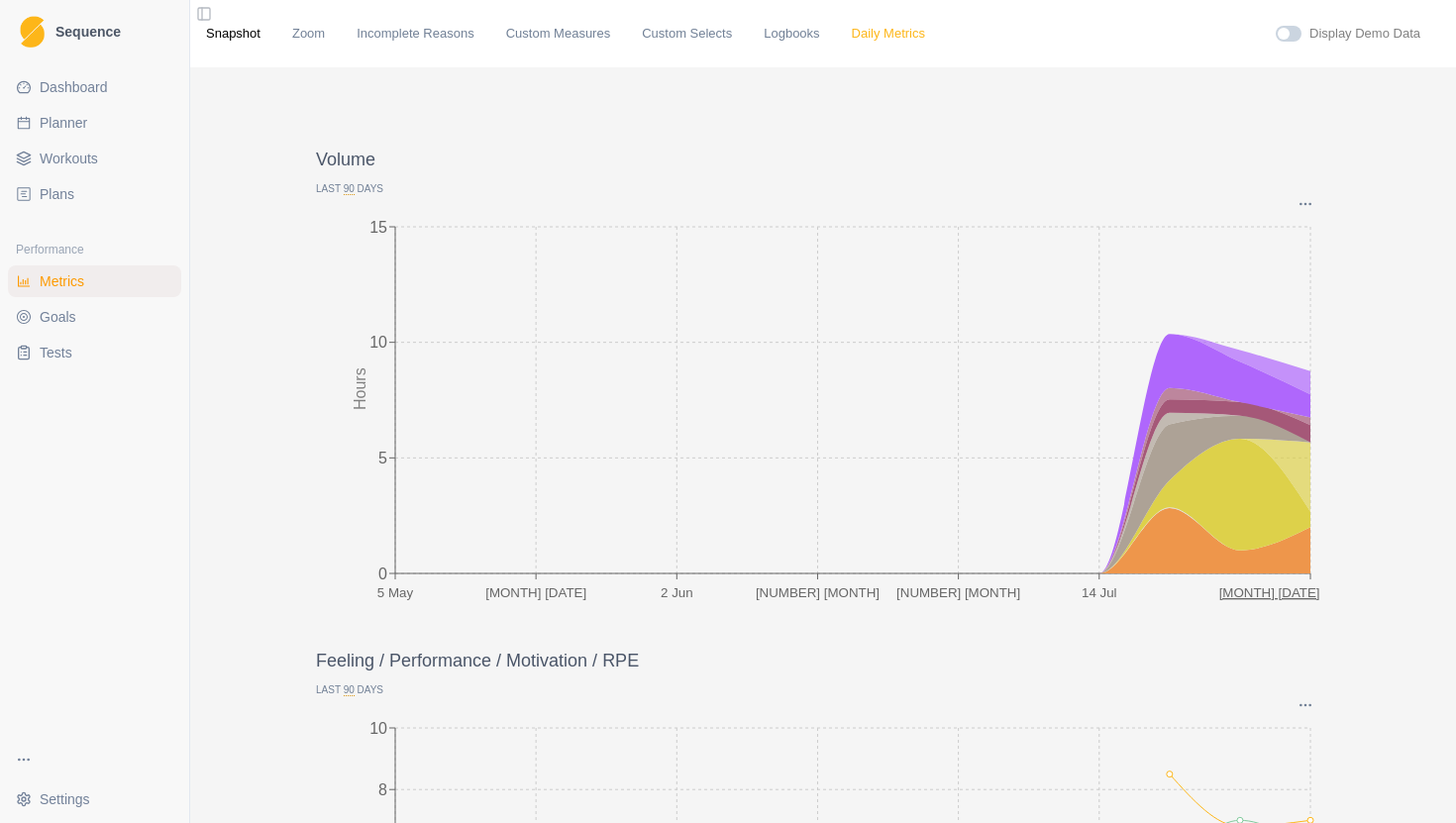 click on "Daily Metrics" at bounding box center [888, 34] 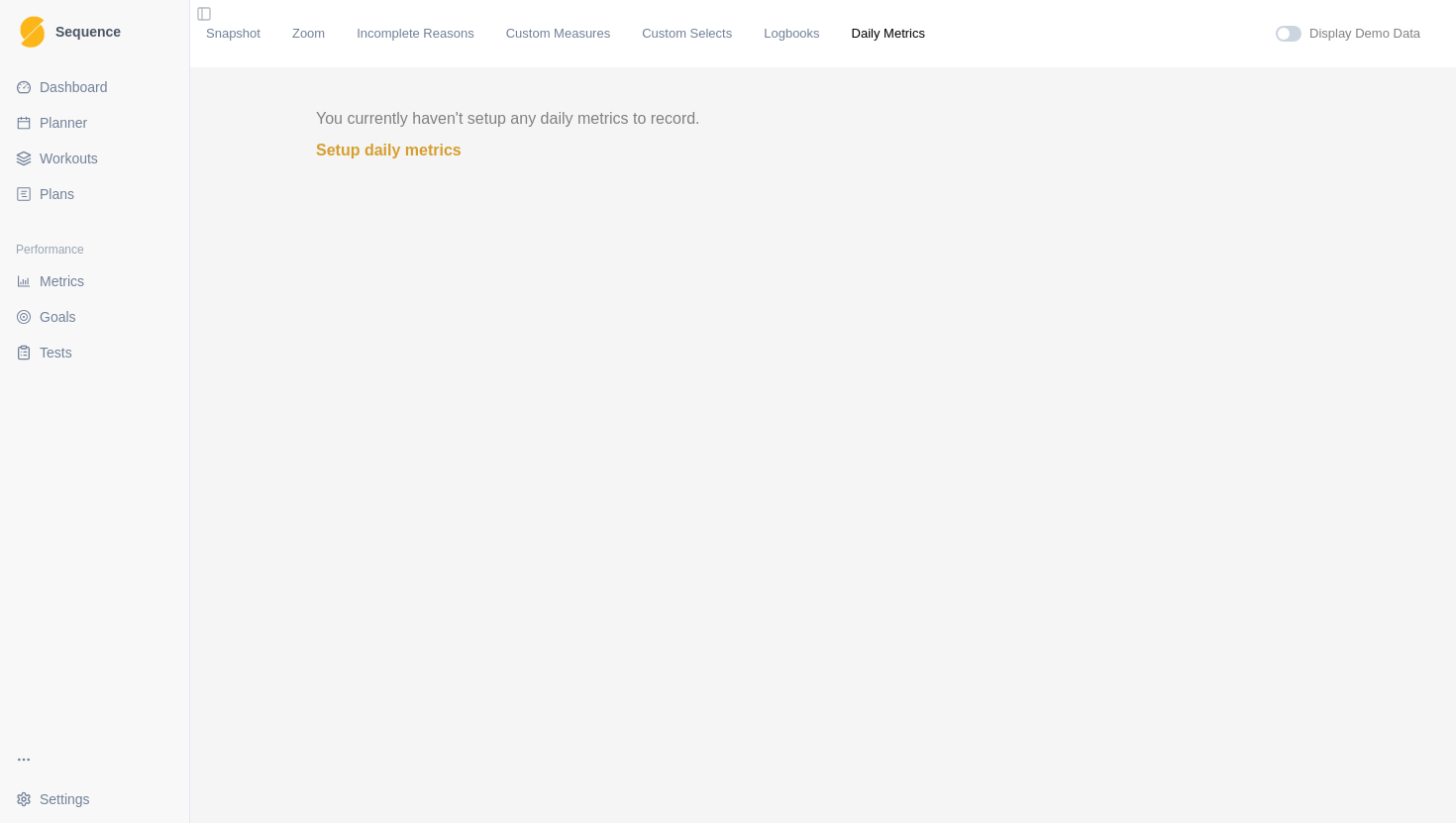 click on "Goals" at bounding box center [57, 317] 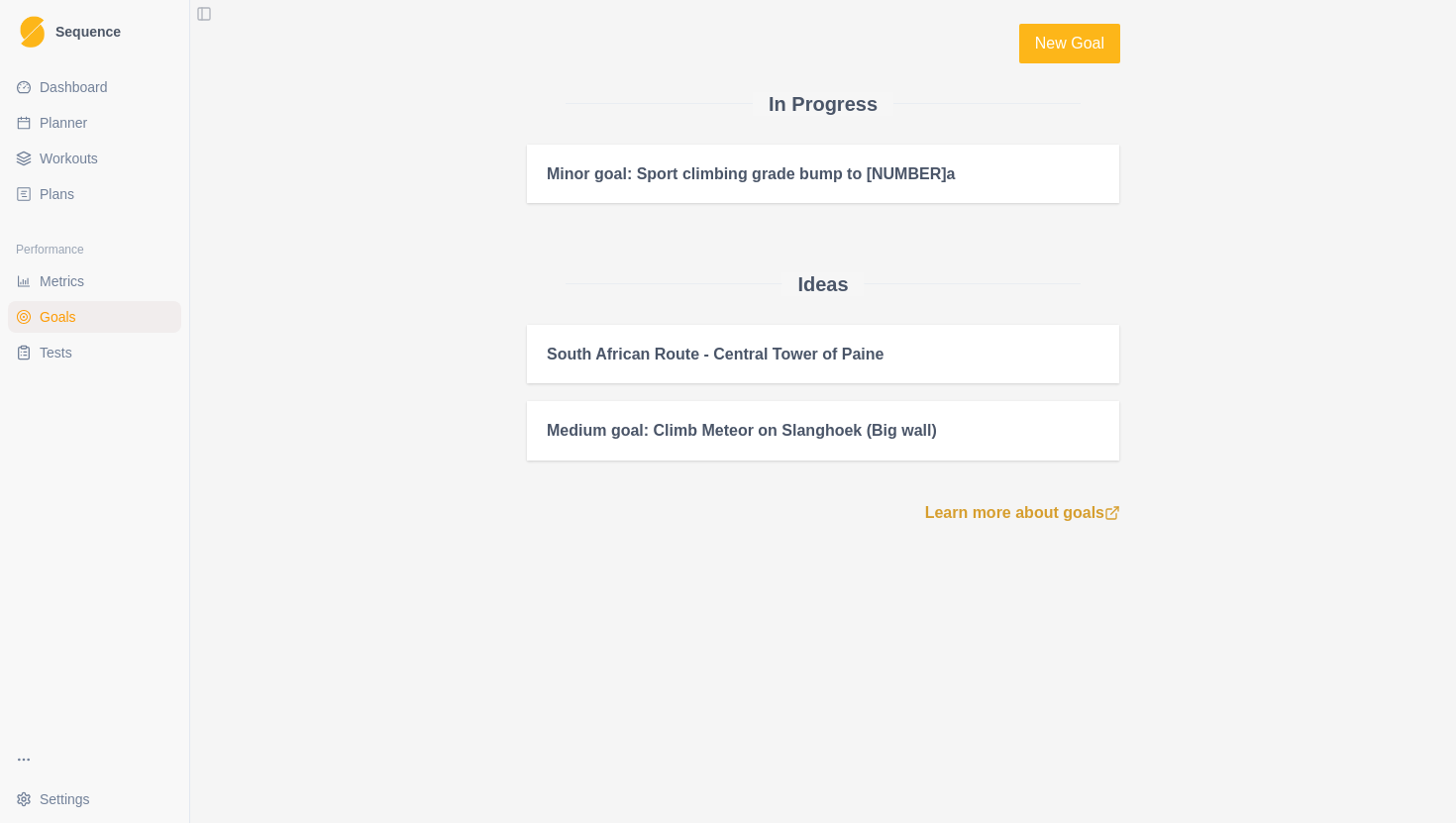 click on "Tests" at bounding box center [55, 353] 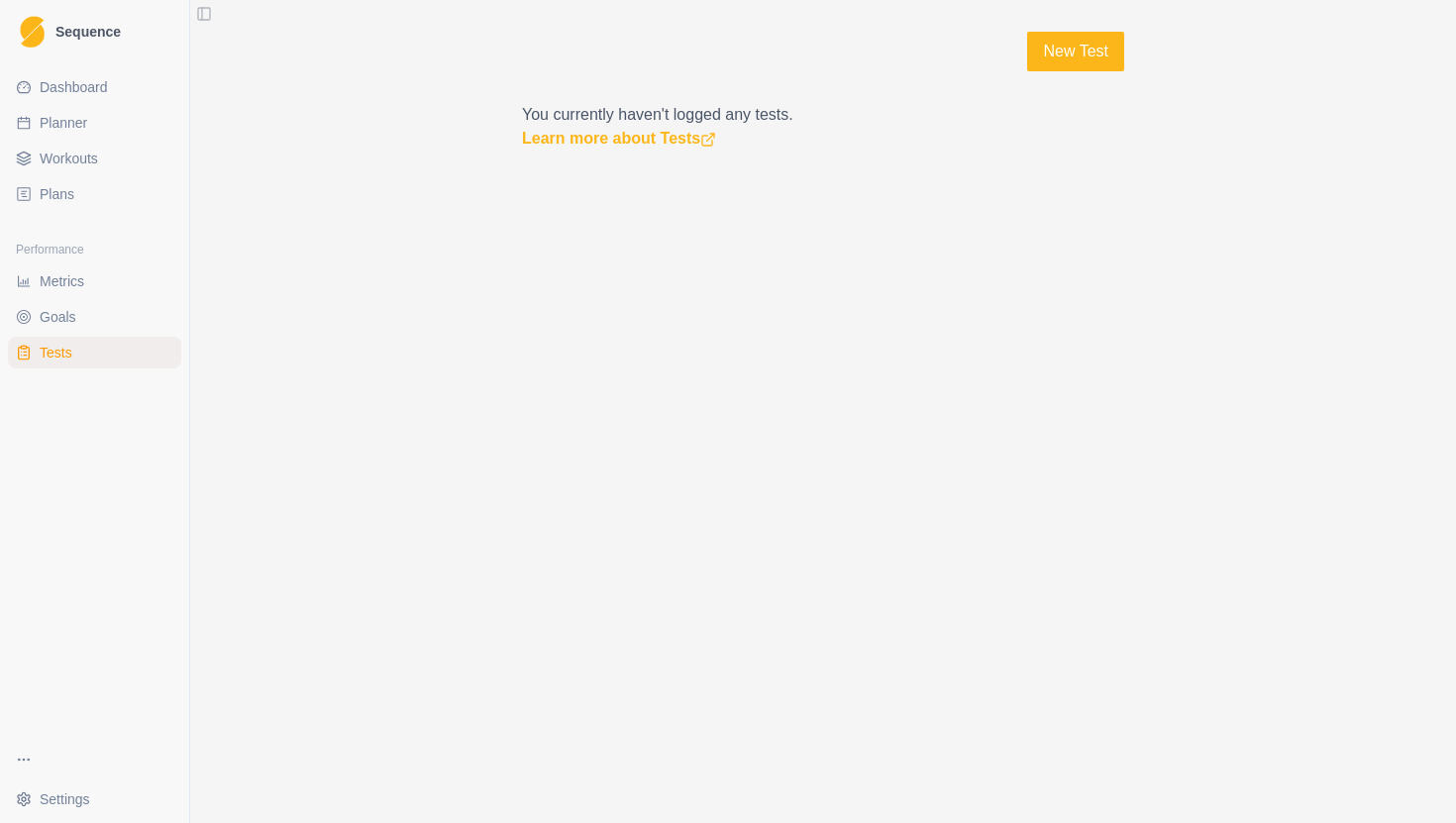 click on "Metrics" at bounding box center (61, 281) 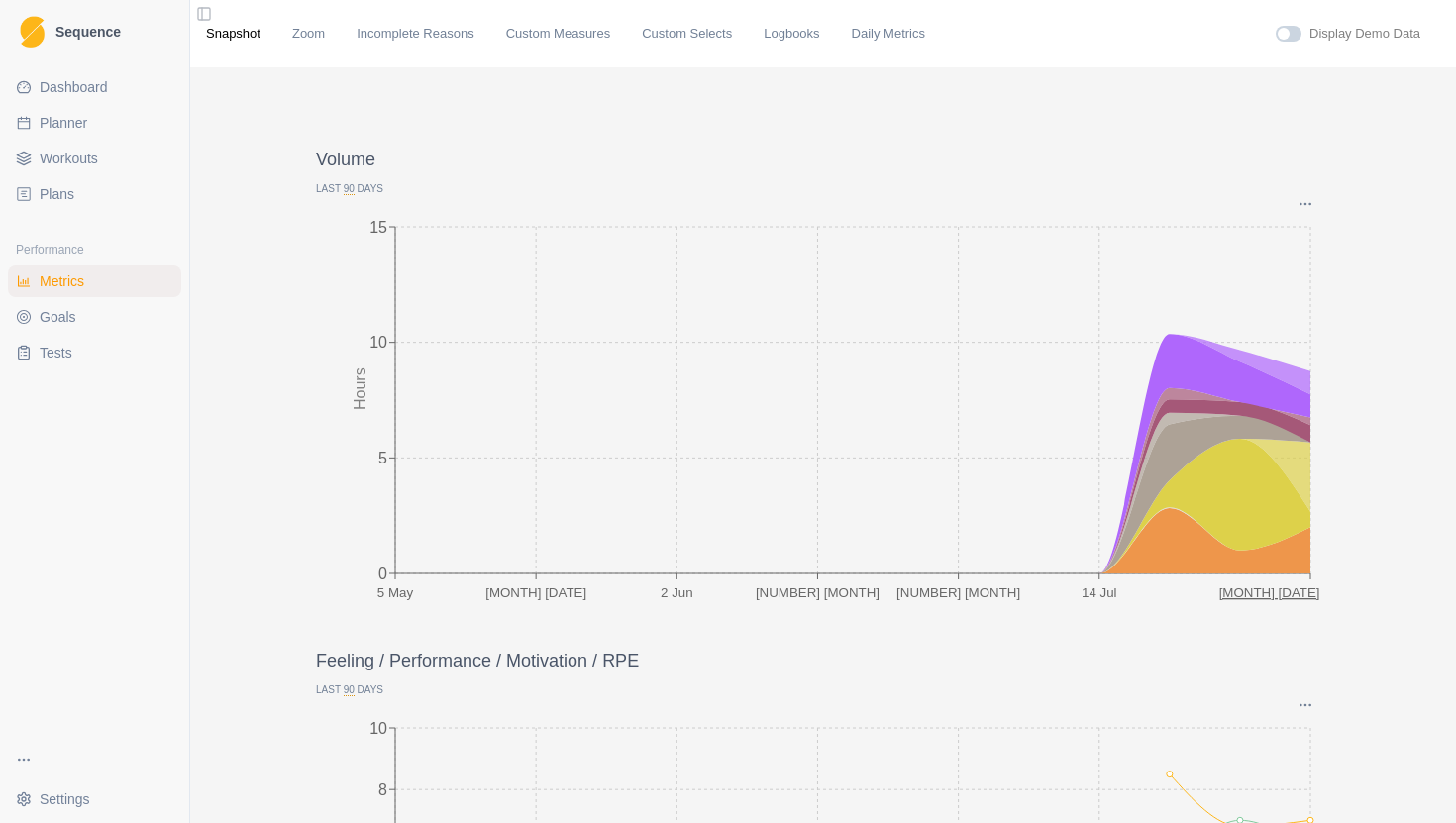 click on "Workouts" at bounding box center (68, 158) 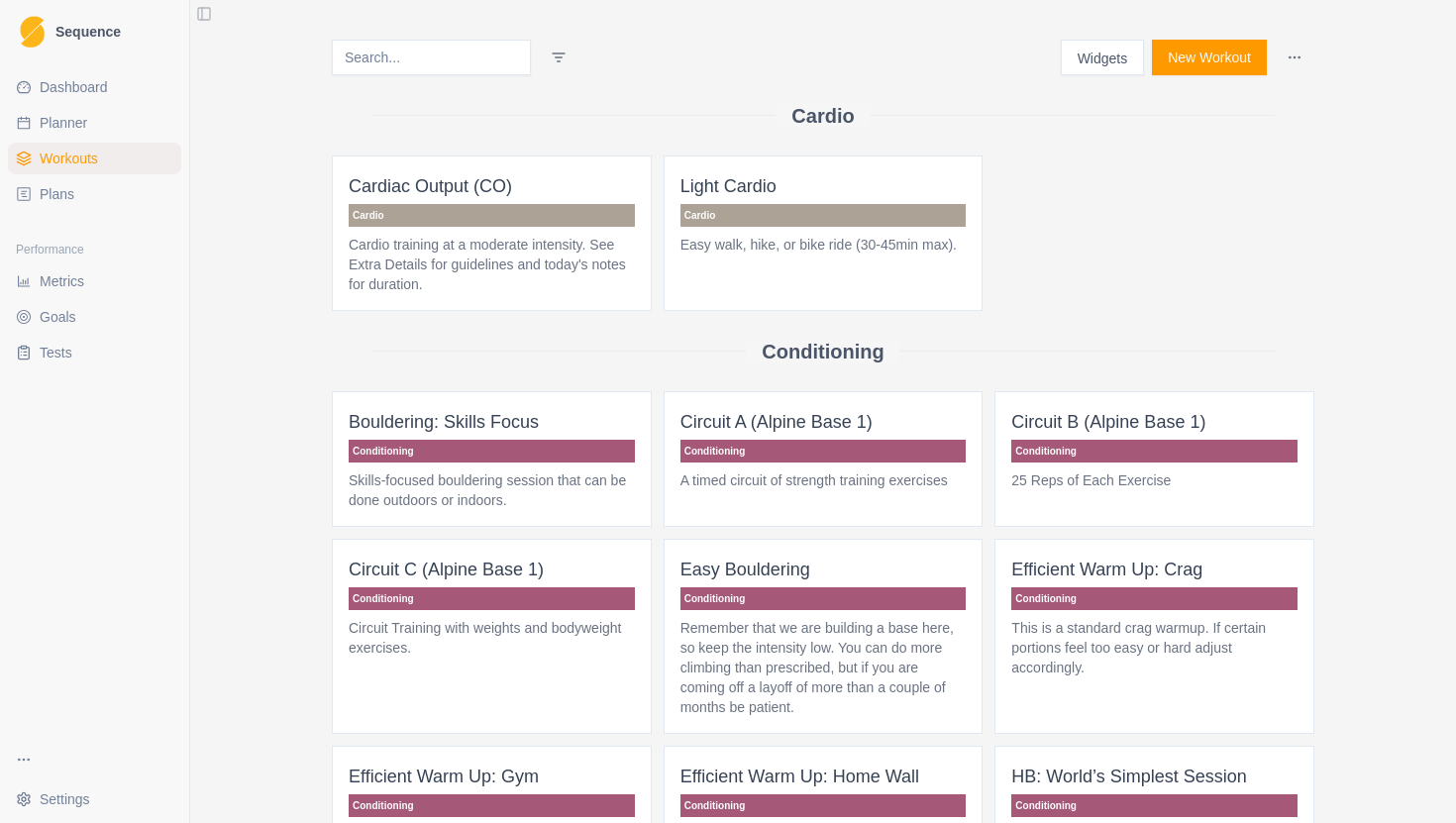 click on "Widgets" at bounding box center (1102, 57) 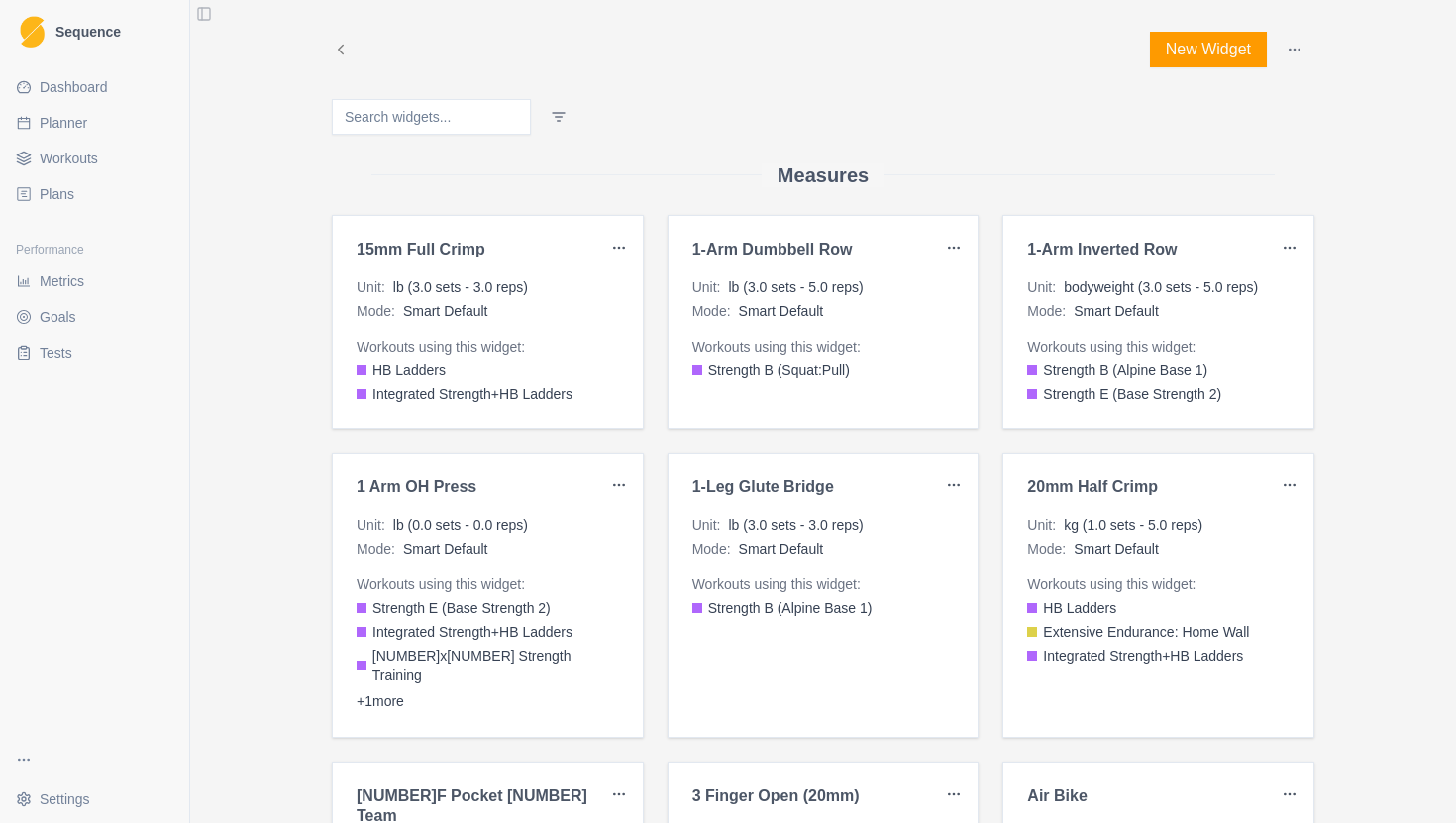 click on "1-Arm Dumbbell Row" at bounding box center (815, 250) 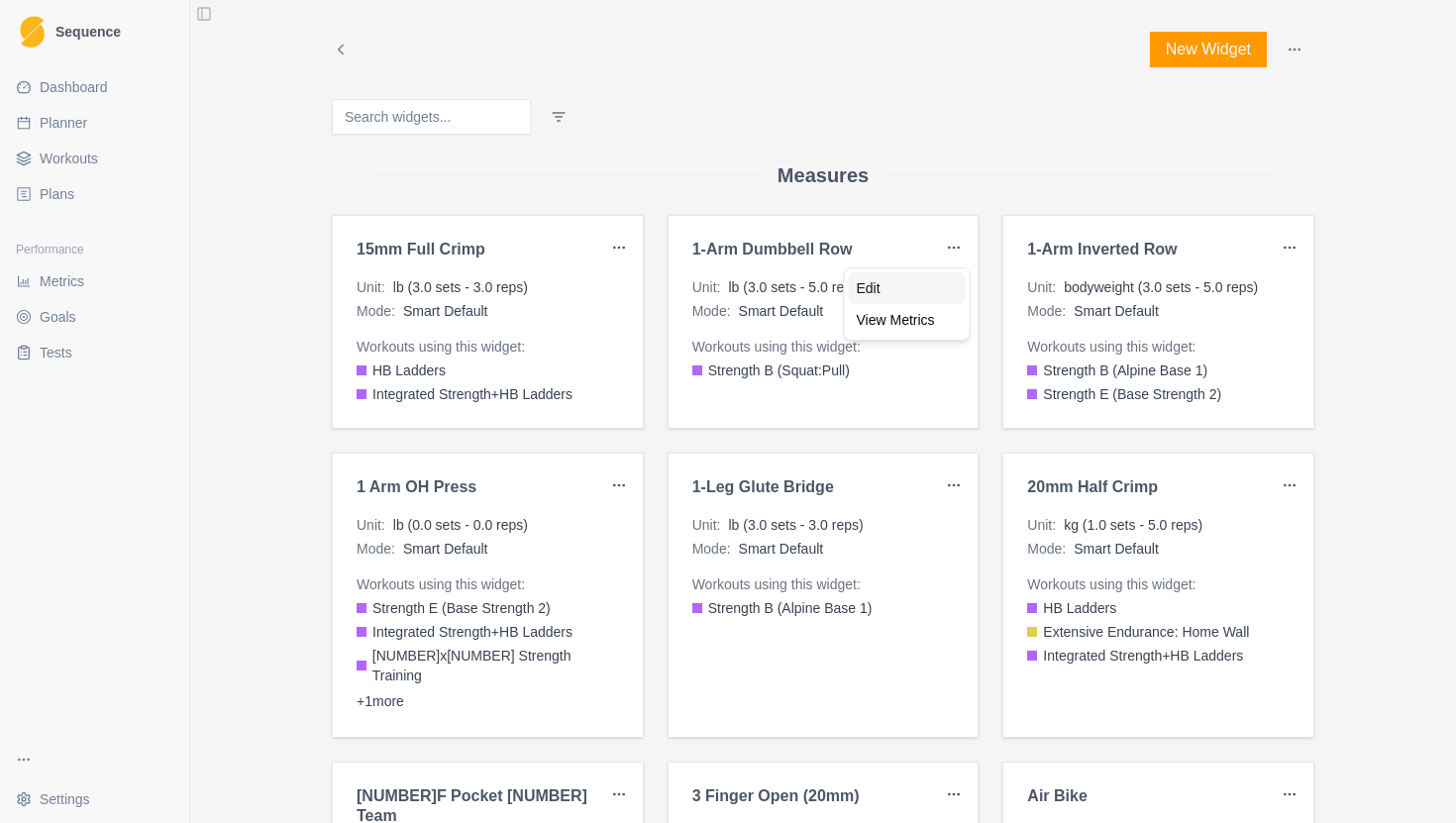 click on "Edit" at bounding box center (907, 288) 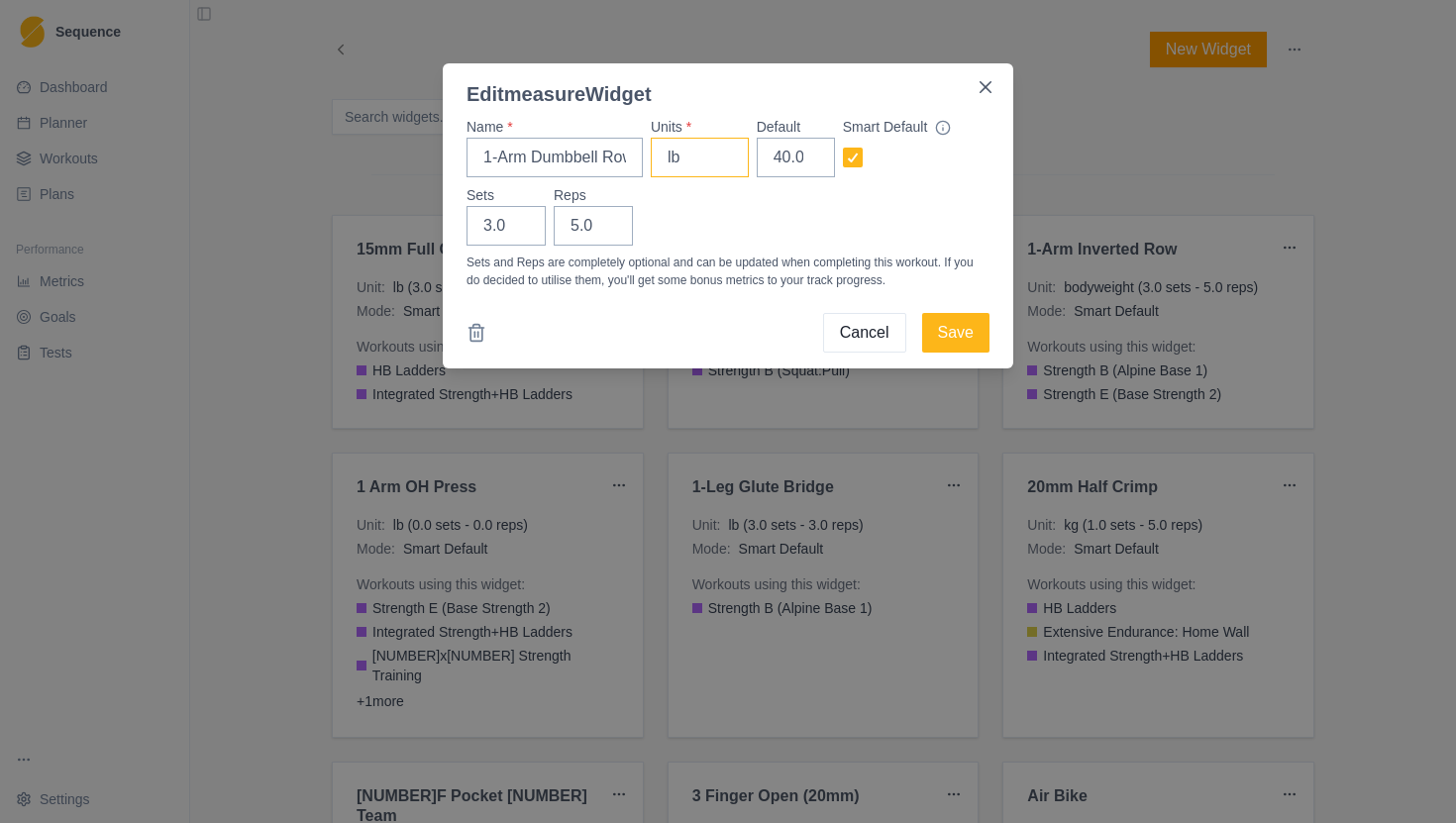 click on "lb" at bounding box center (699, 157) 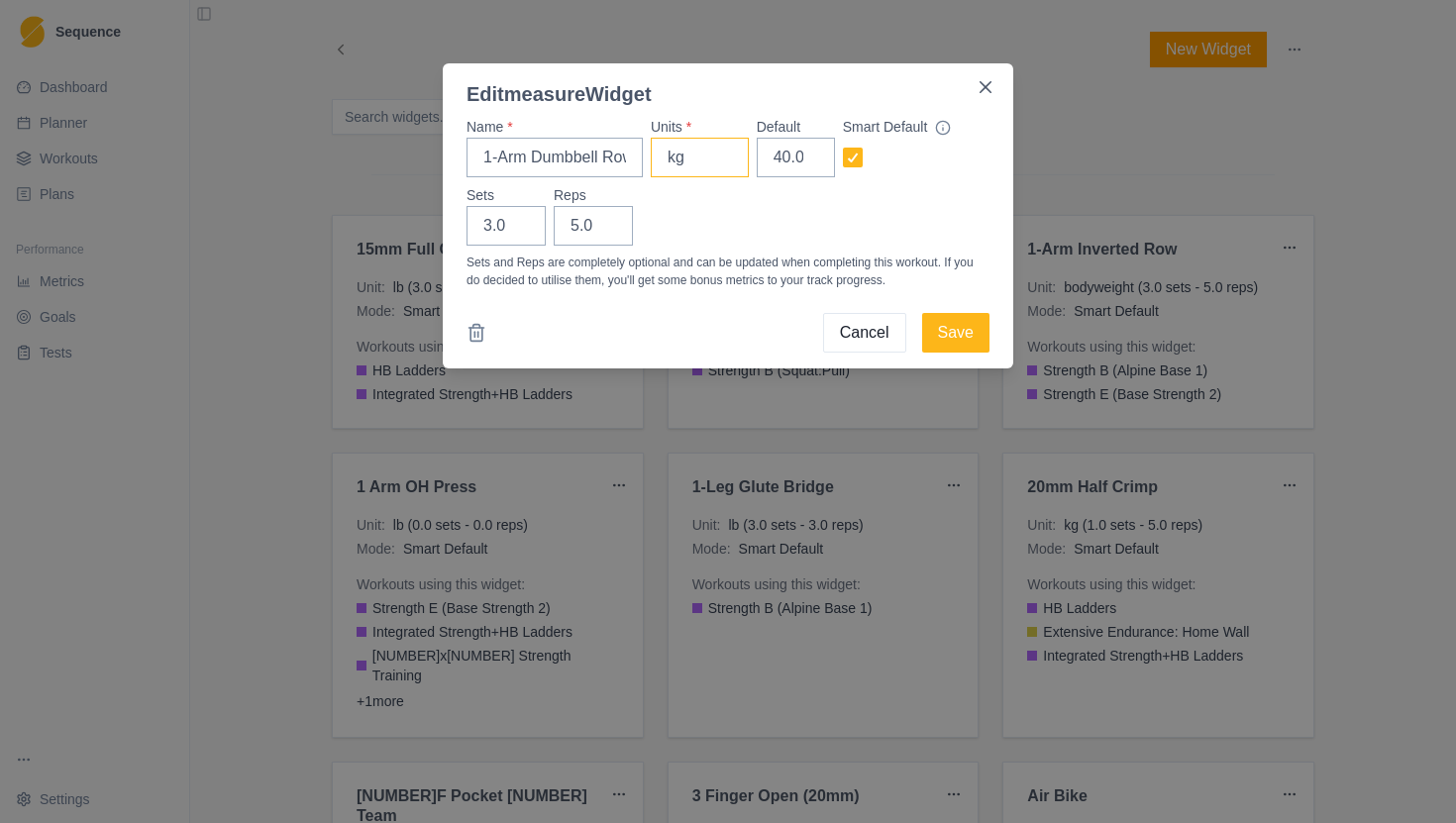 type on "kg" 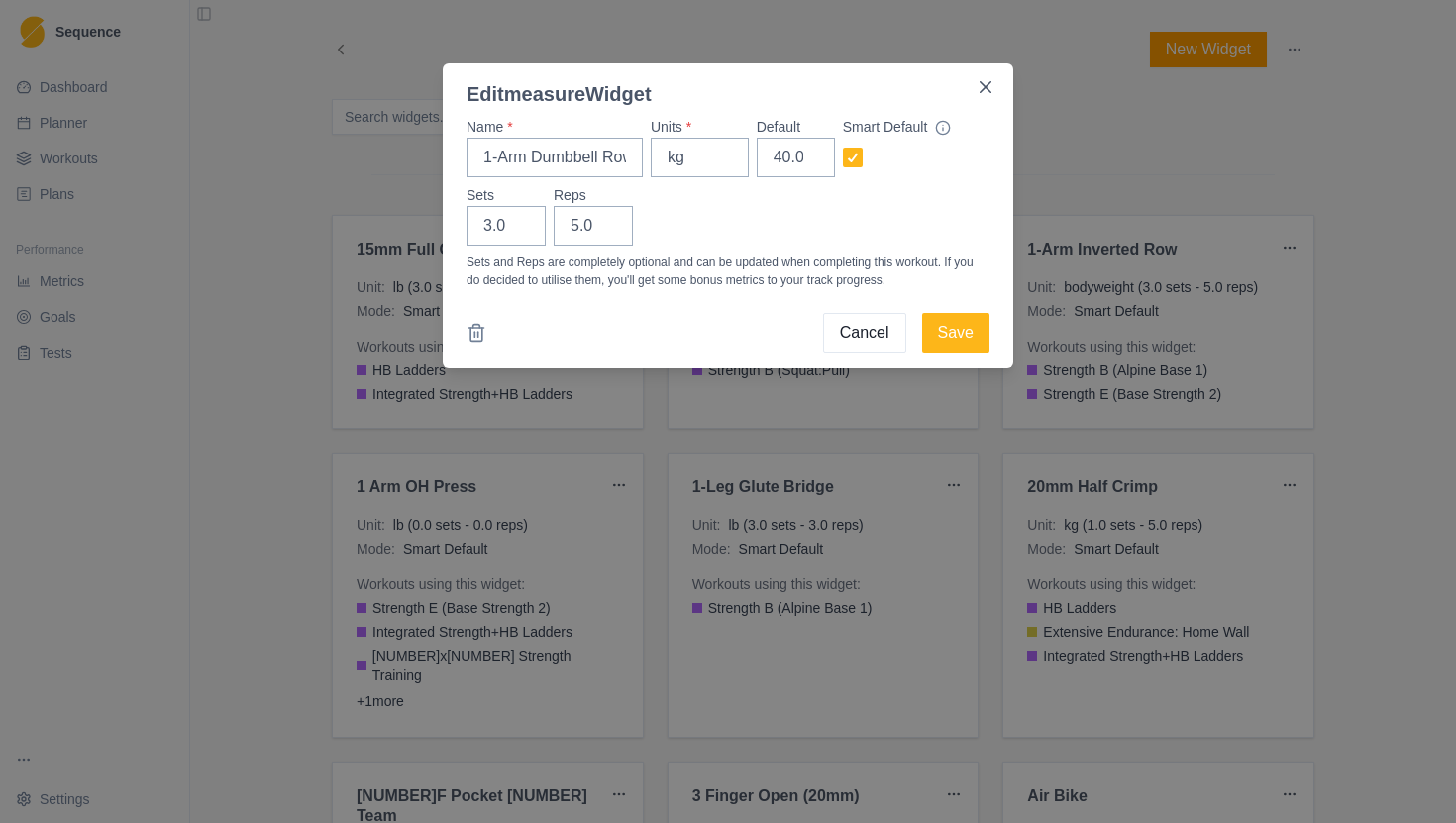 click on "Edit  measure  Widget Name * 1-Arm Dumbbell Row Units * kg Default 40.0 Smart Default Sets 3.0 Reps 5.0 Sets and Reps are completely optional and can be updated when completing this workout. If you do decided to utilise them, you'll get some bonus metrics to your track progress. Cancel Save" at bounding box center (728, 411) 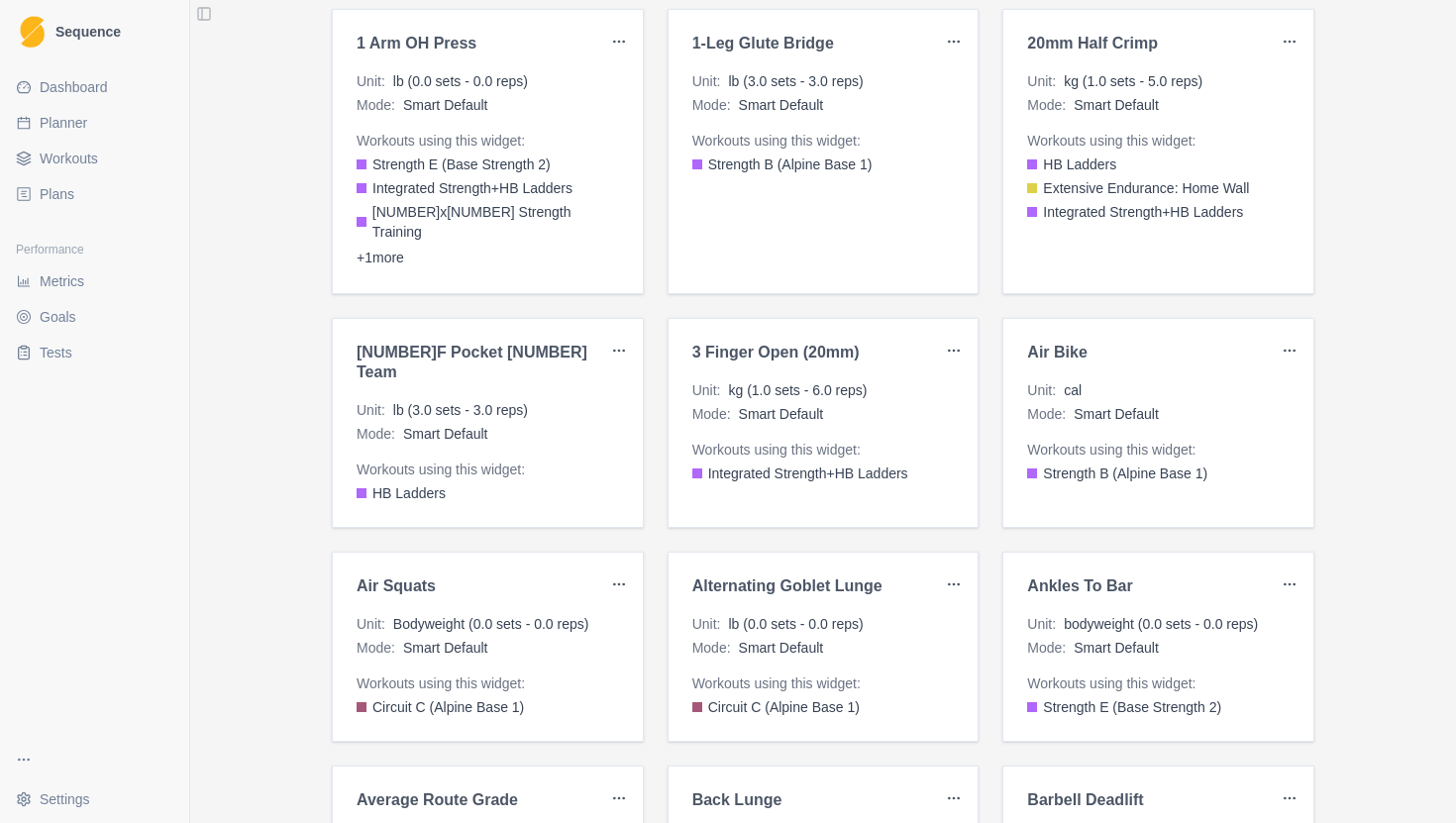 scroll, scrollTop: 473, scrollLeft: 0, axis: vertical 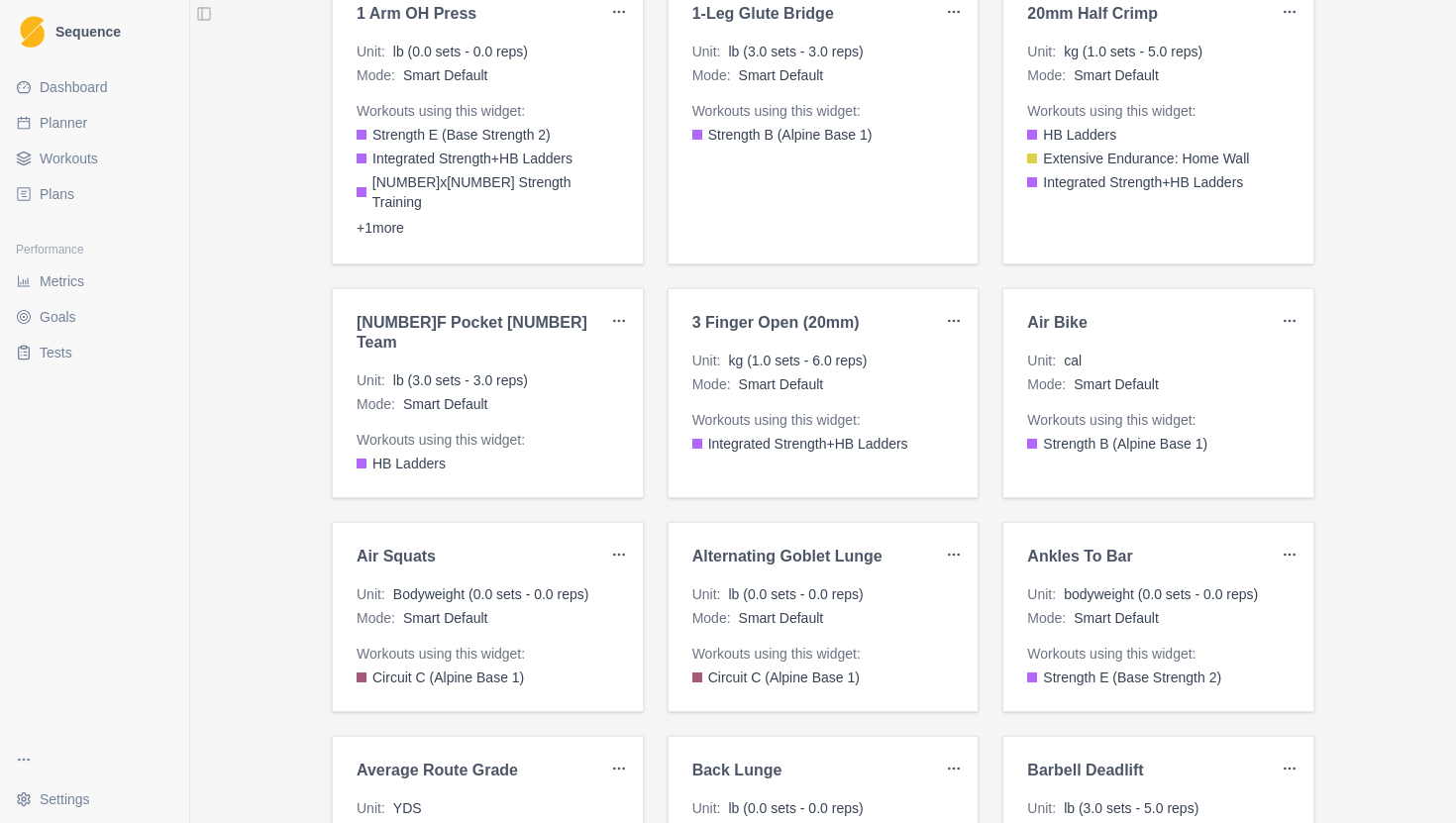 click on "Unit : kg ([NUMBER].[NUMBER] sets - [NUMBER].[NUMBER] reps) Mode : Smart Default Workouts using this widget: Integrated Strength+HB Ladders" at bounding box center (823, 402) 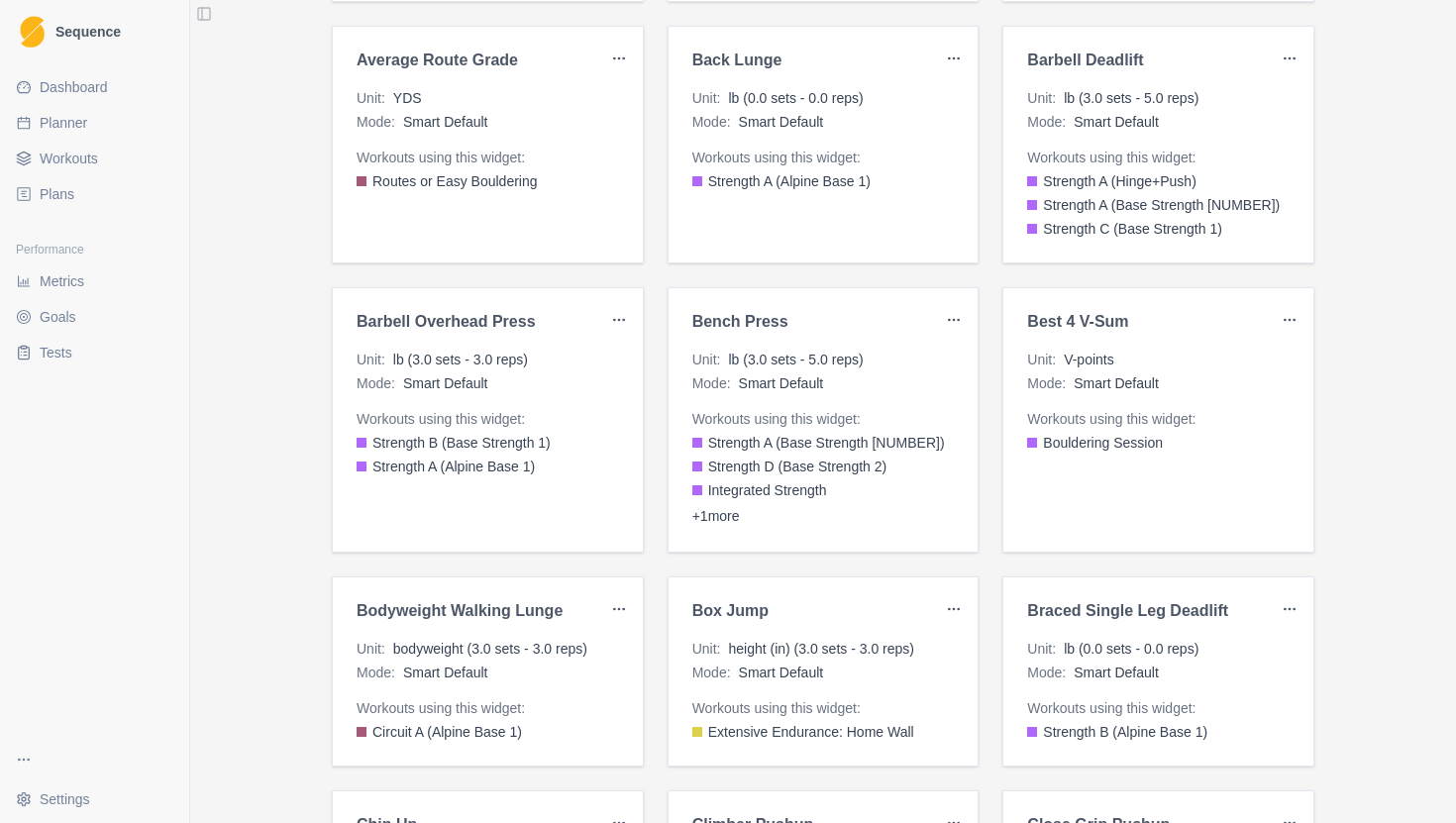scroll, scrollTop: 0, scrollLeft: 0, axis: both 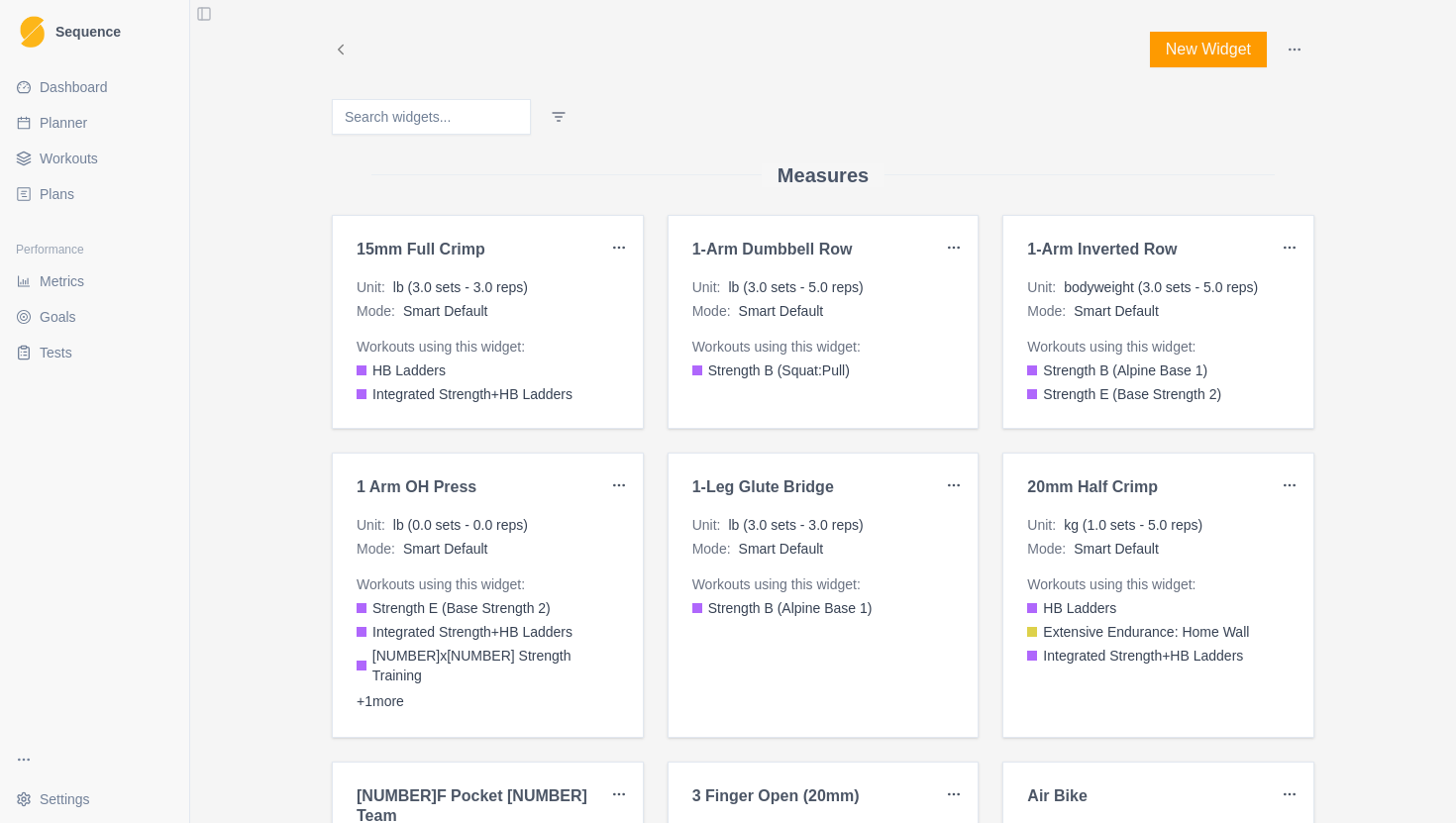 click on "Planner" at bounding box center [63, 123] 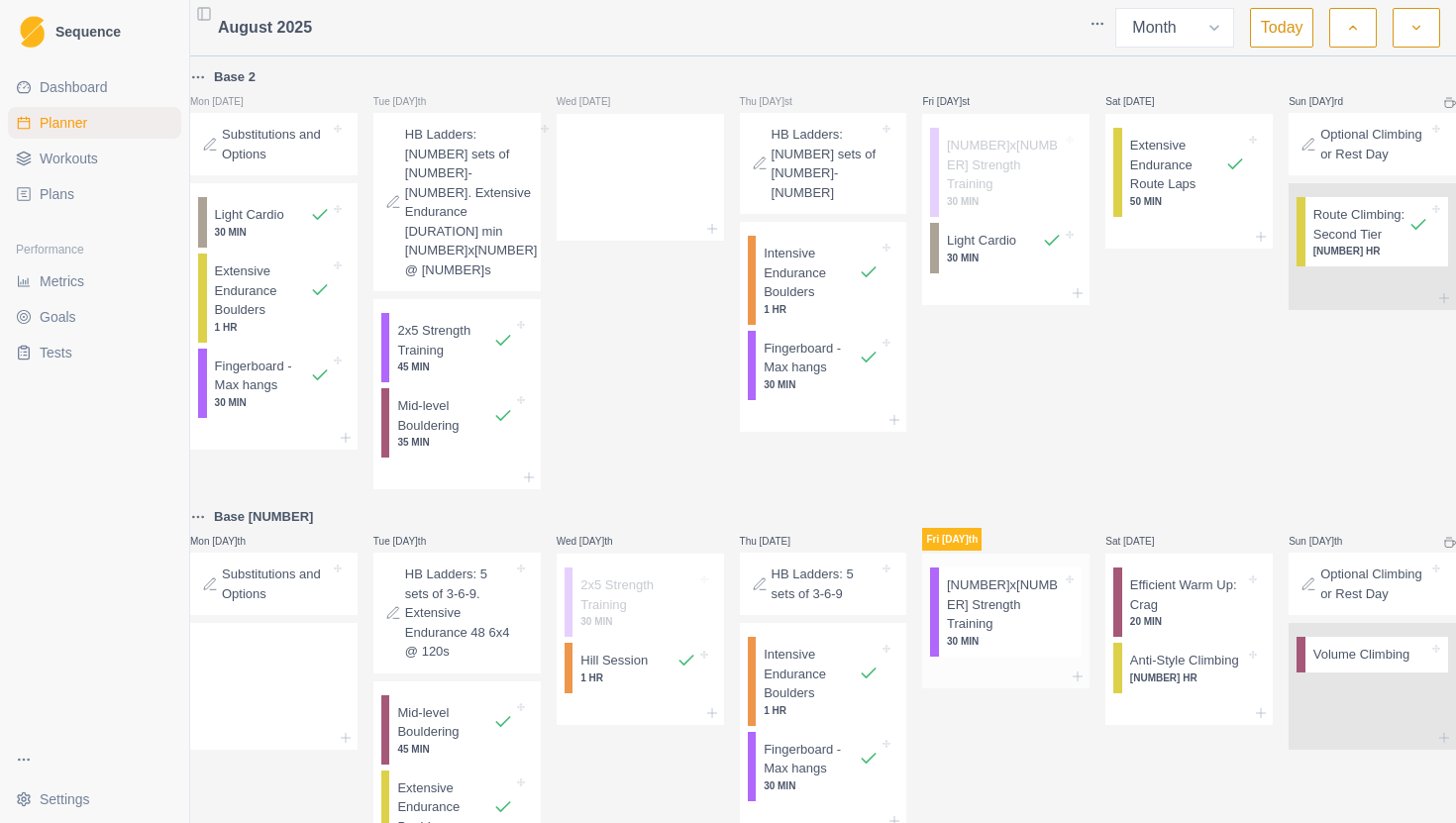 click on "5x2 Strength Training 30 MIN" at bounding box center (1010, 612) 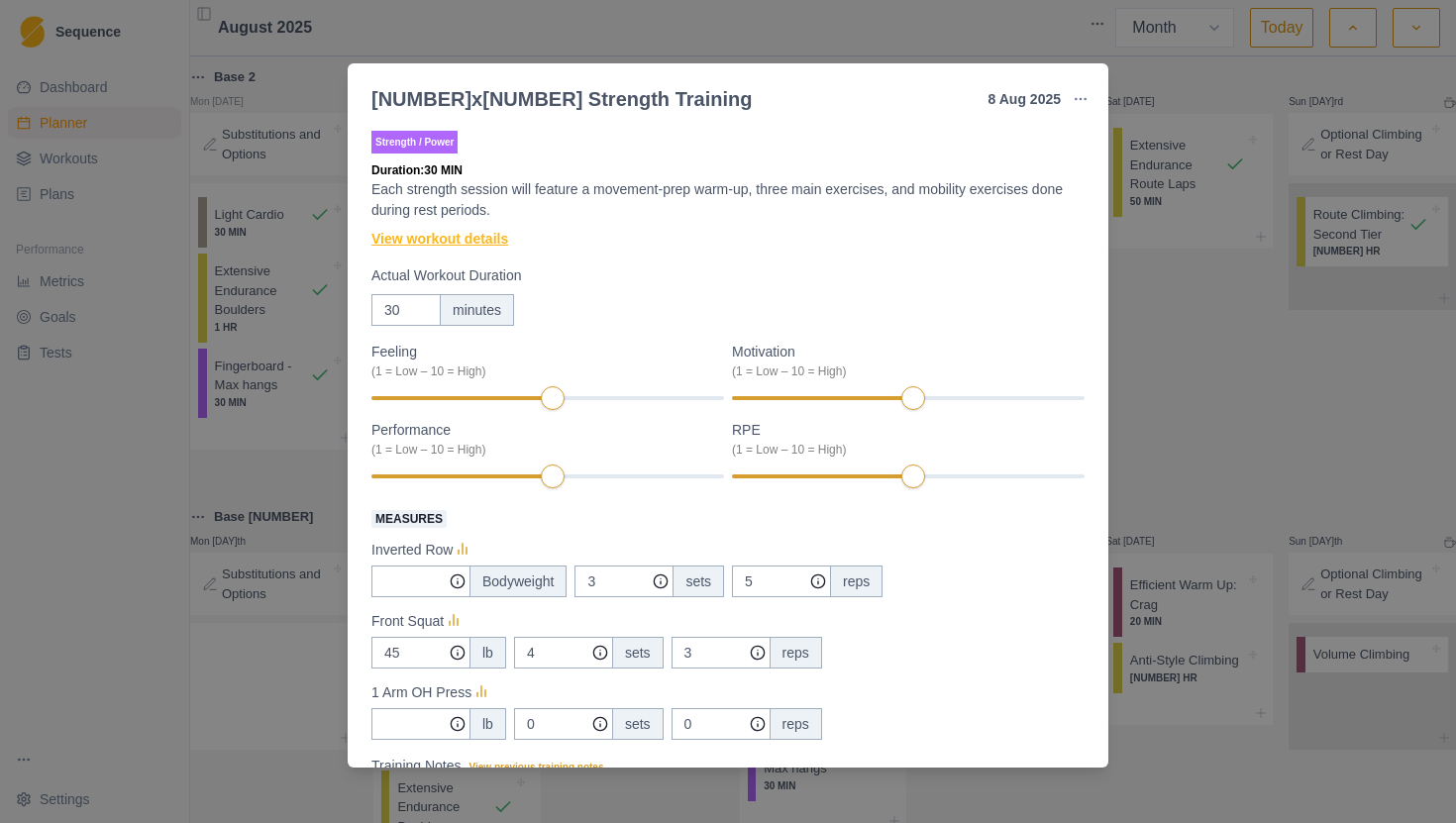 click on "View workout details" at bounding box center [440, 239] 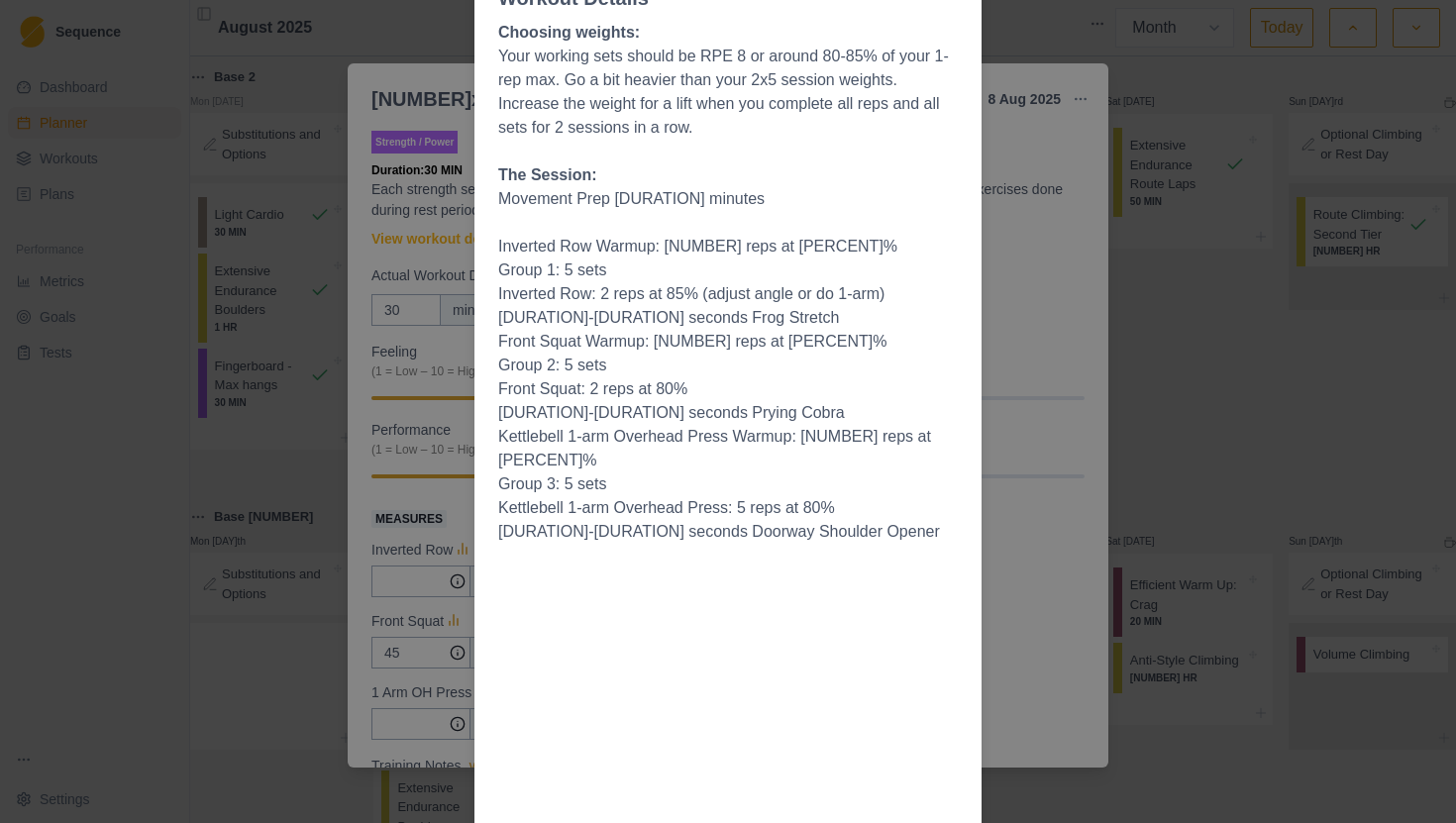 scroll, scrollTop: 159, scrollLeft: 0, axis: vertical 